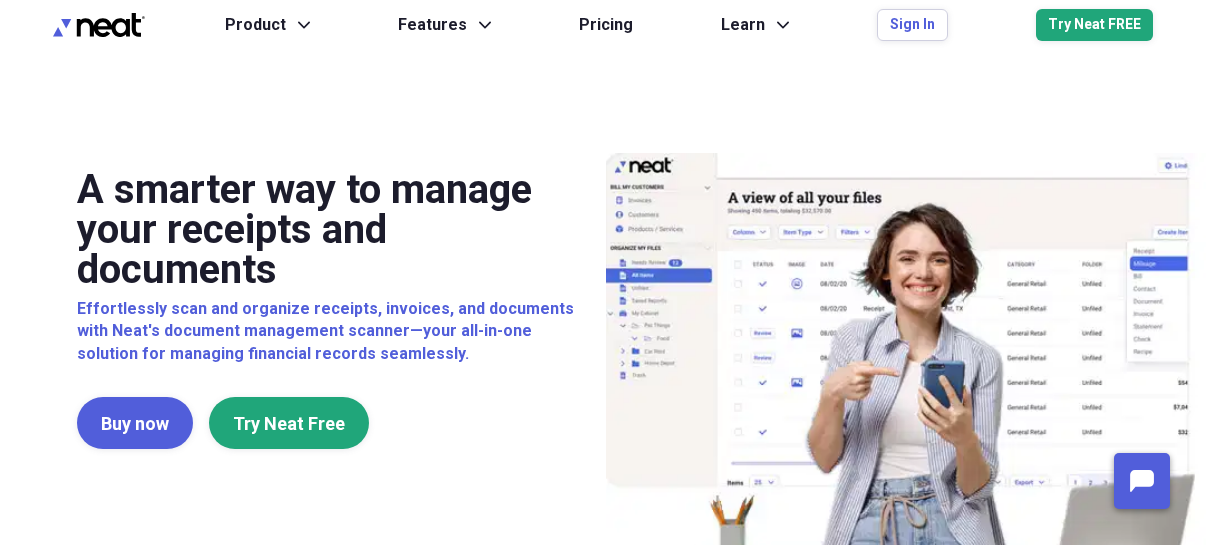 scroll, scrollTop: 0, scrollLeft: 0, axis: both 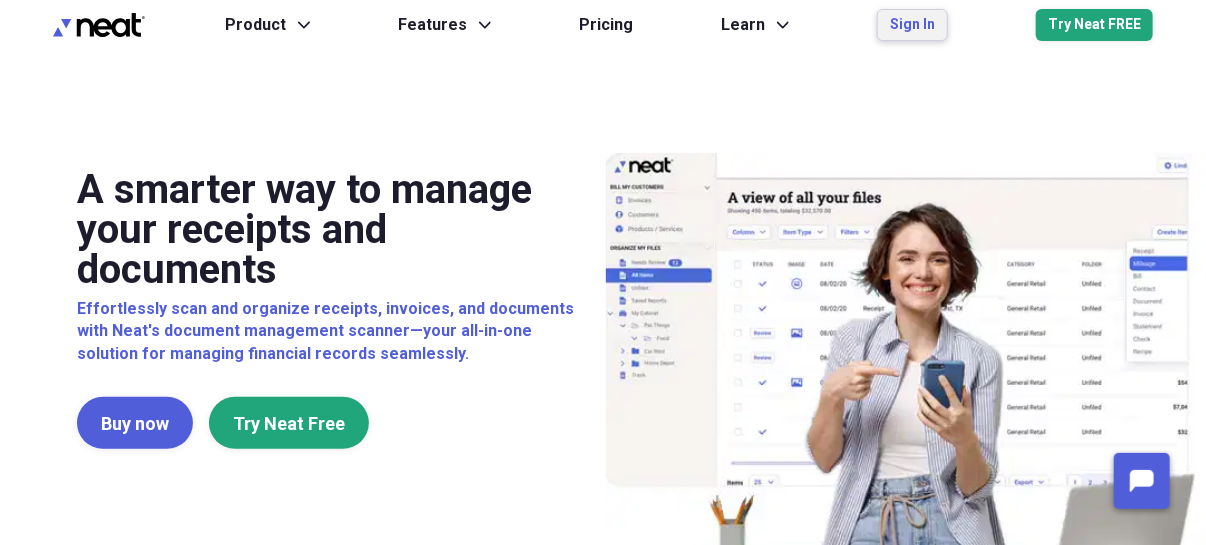 click on "Sign In" at bounding box center (912, 25) 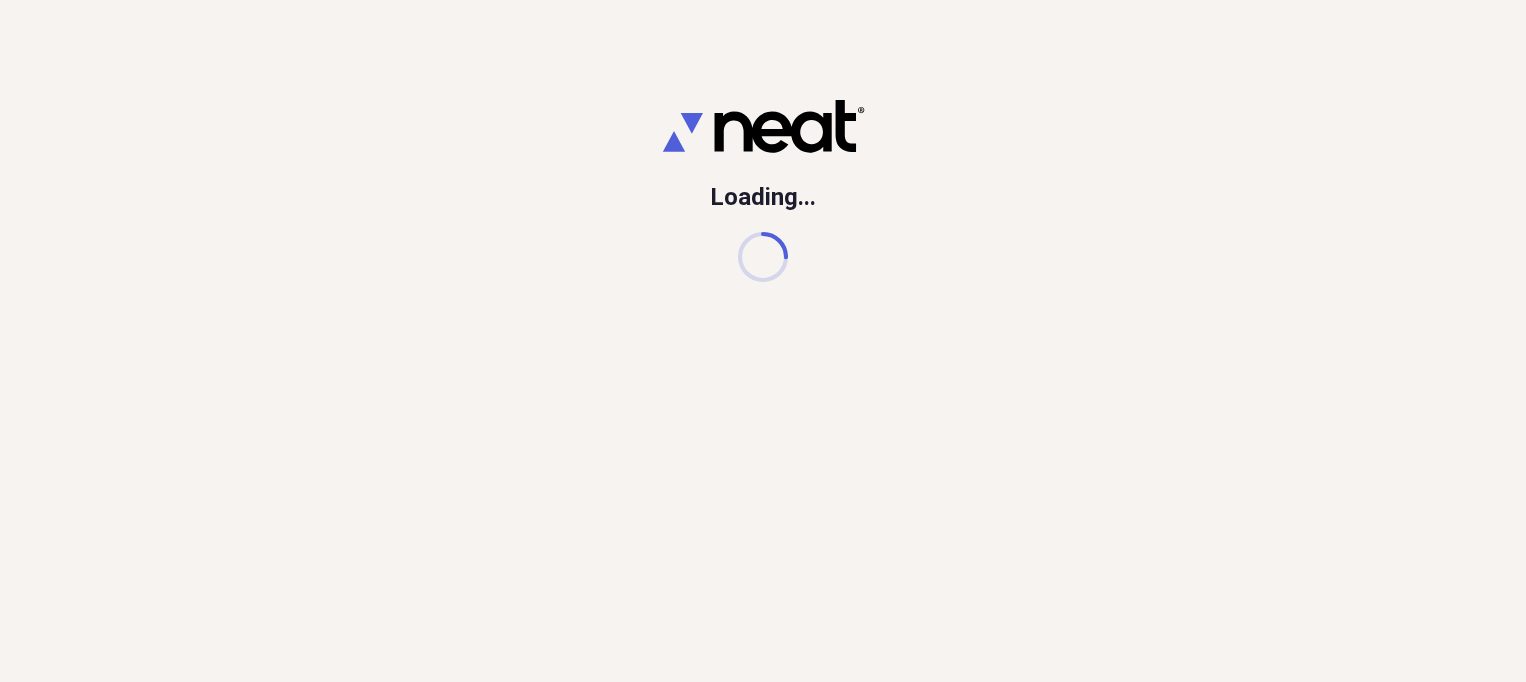 scroll, scrollTop: 0, scrollLeft: 0, axis: both 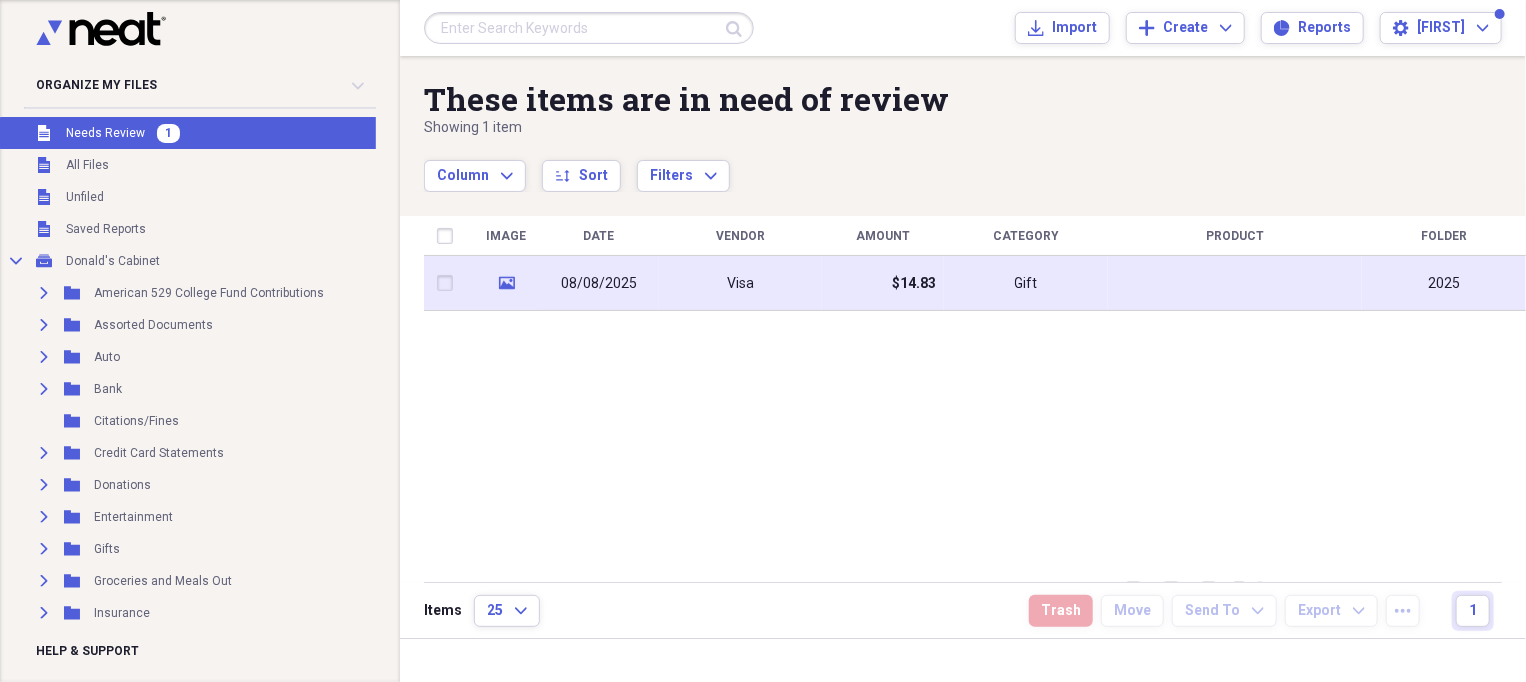 click on "$14.83" at bounding box center [914, 284] 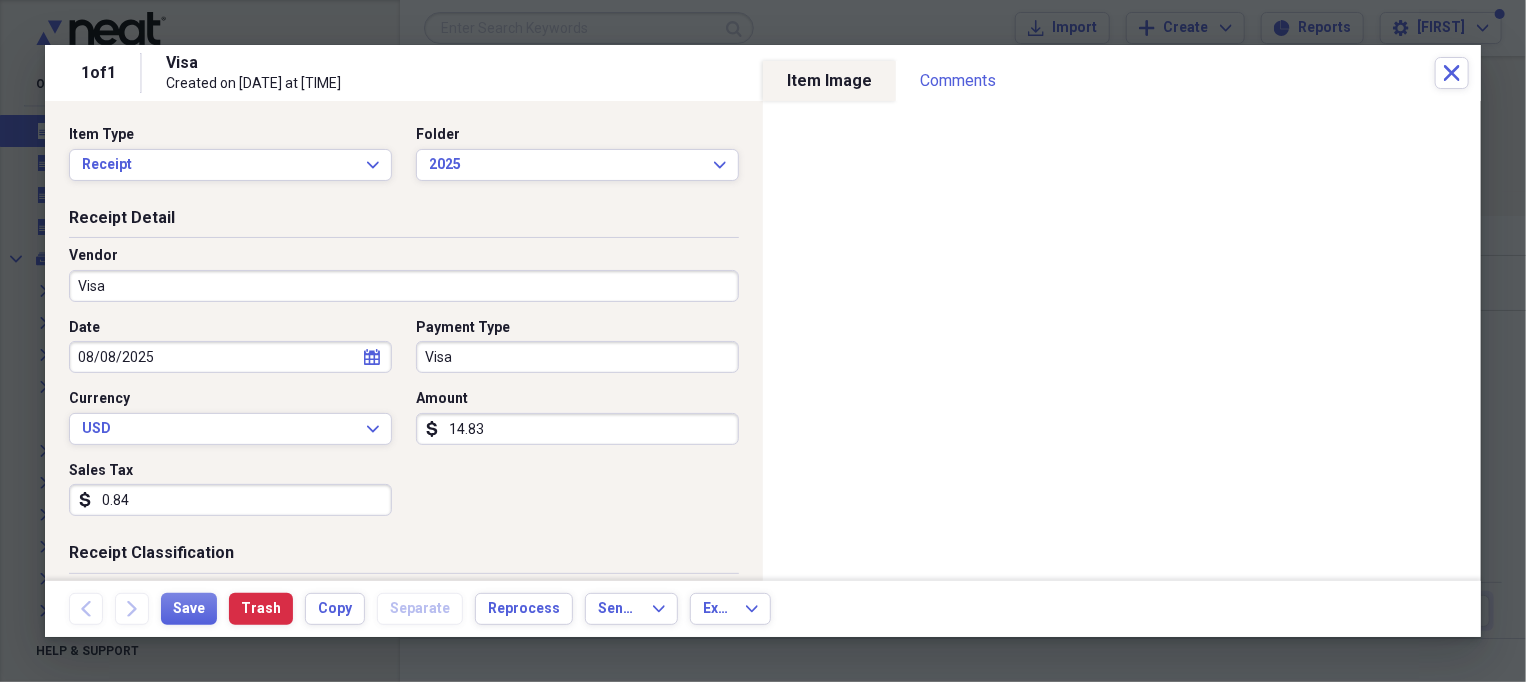 click on "Visa" at bounding box center [404, 286] 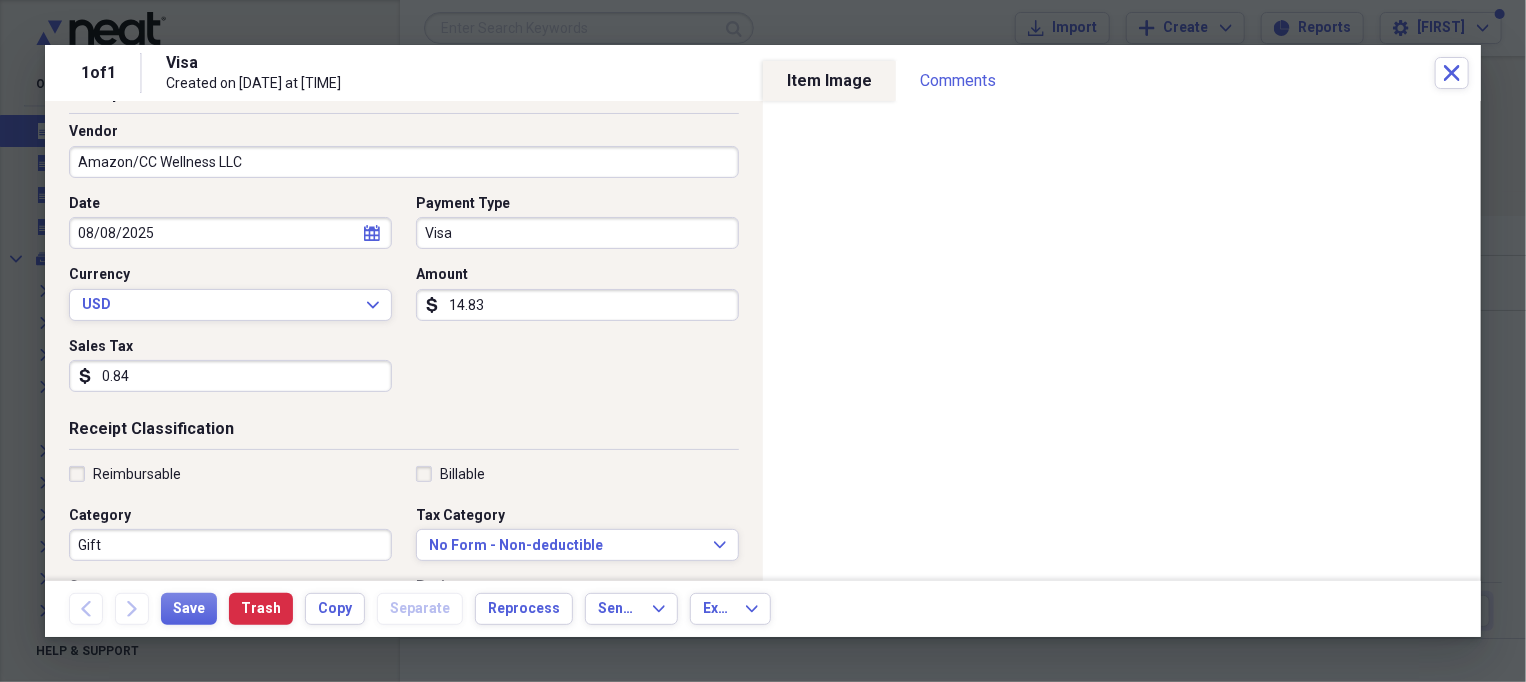 scroll, scrollTop: 250, scrollLeft: 0, axis: vertical 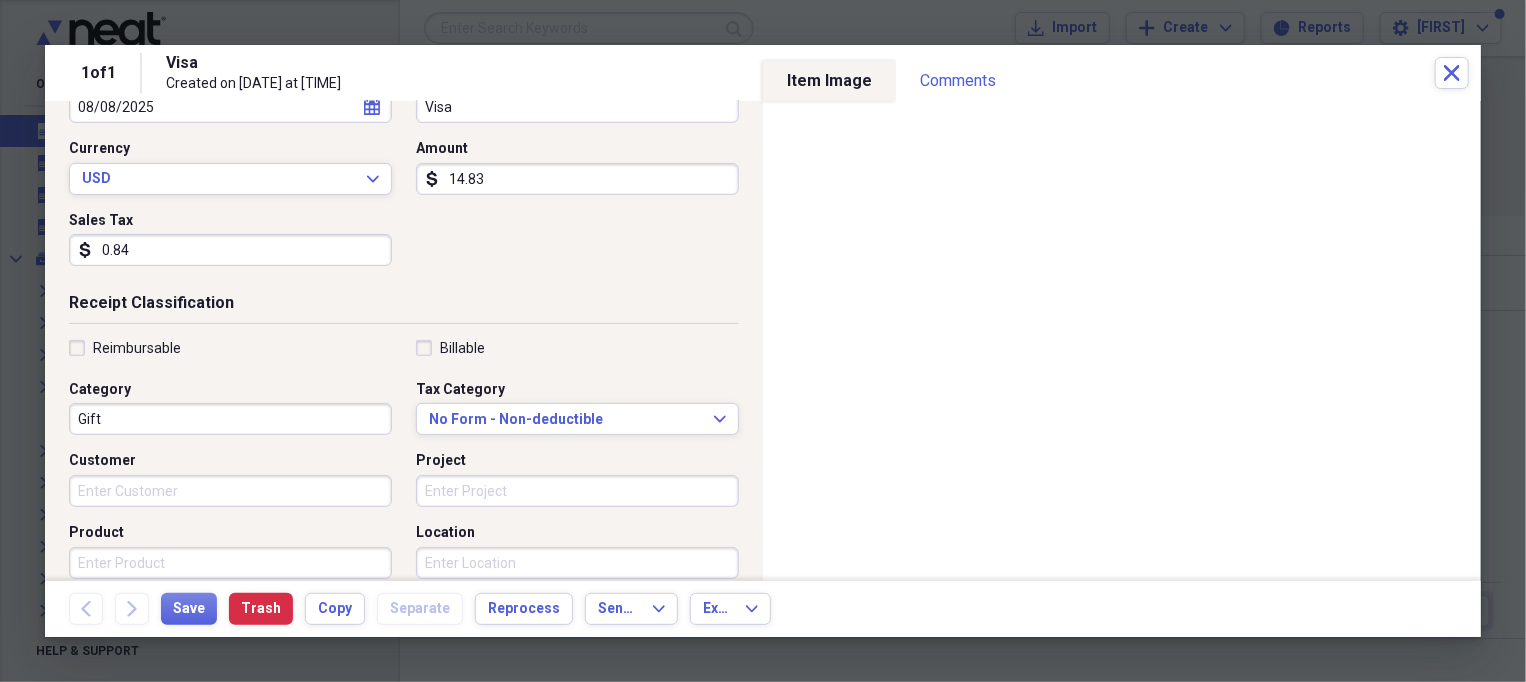 type on "Amazon/CC Wellness LLC" 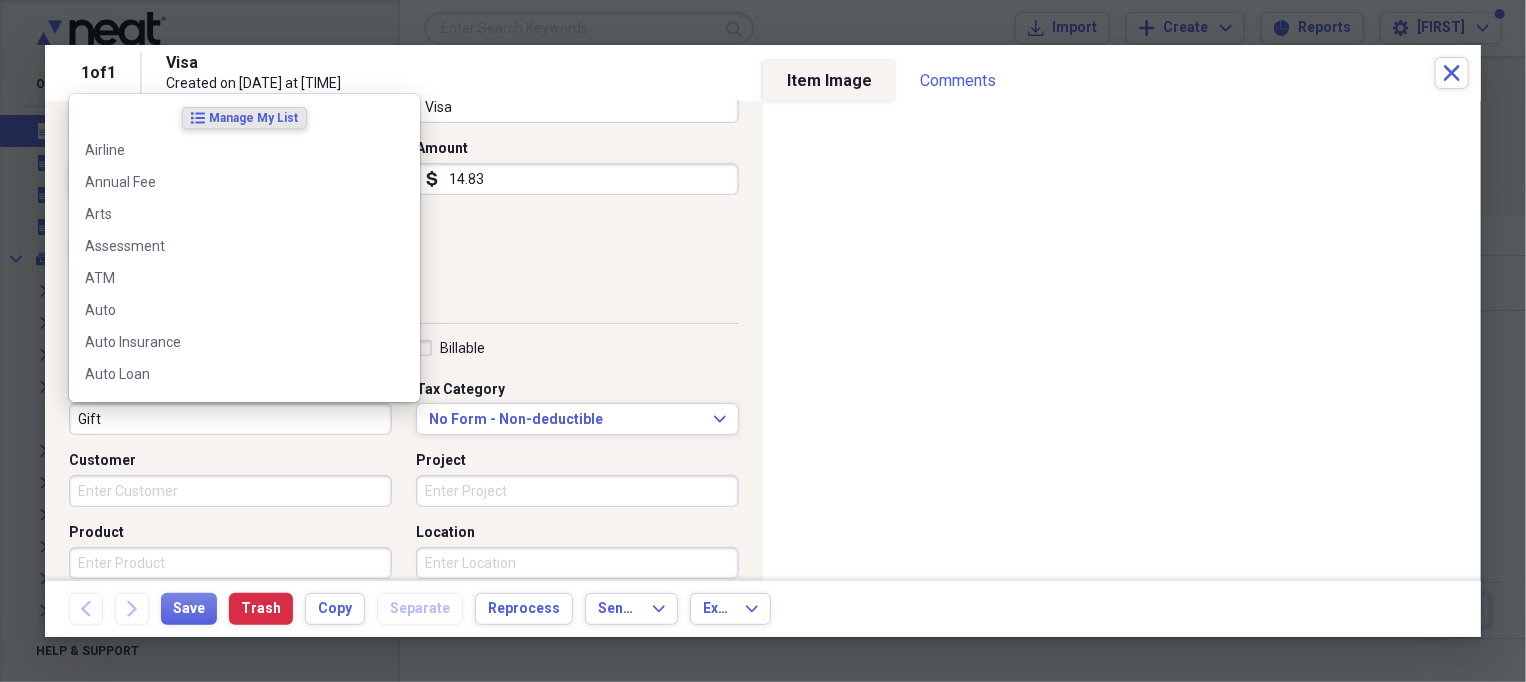 click on "Gift" at bounding box center [230, 419] 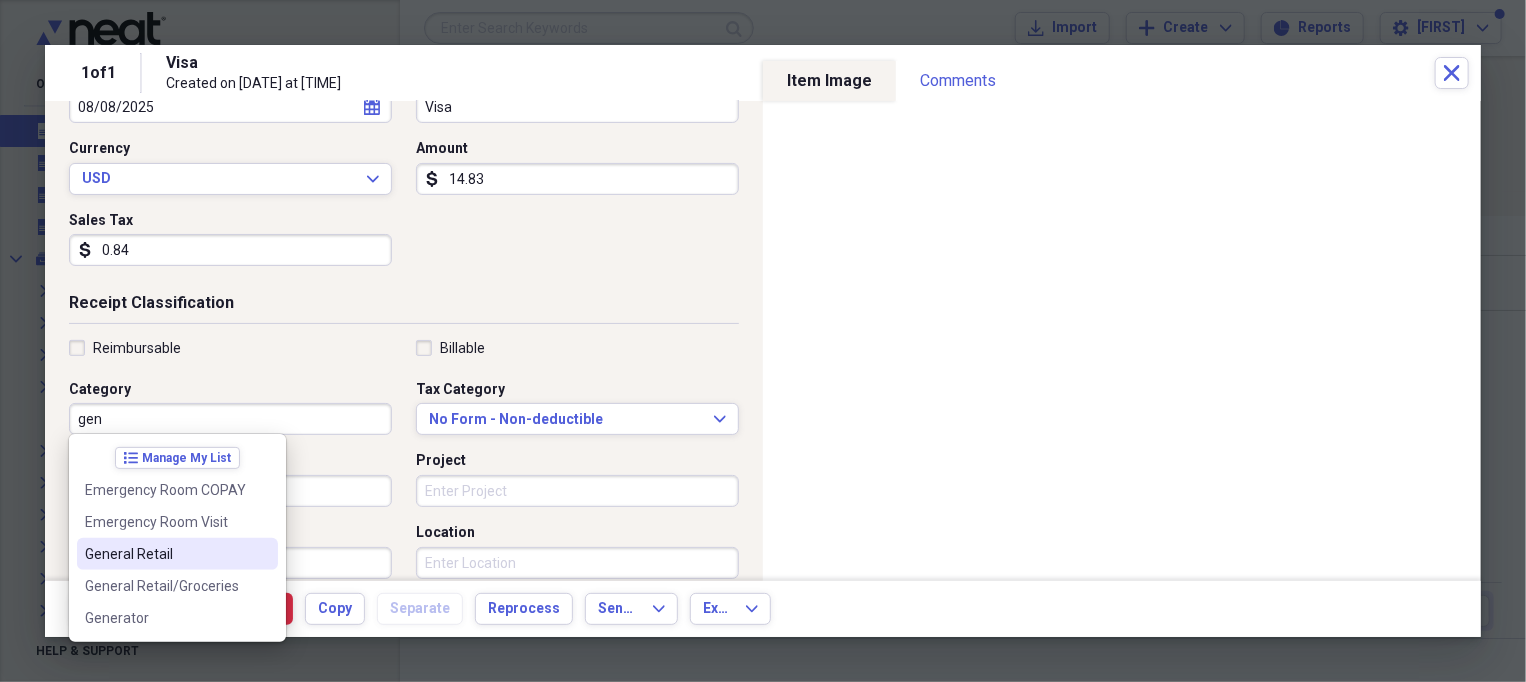 click on "General Retail" at bounding box center [165, 554] 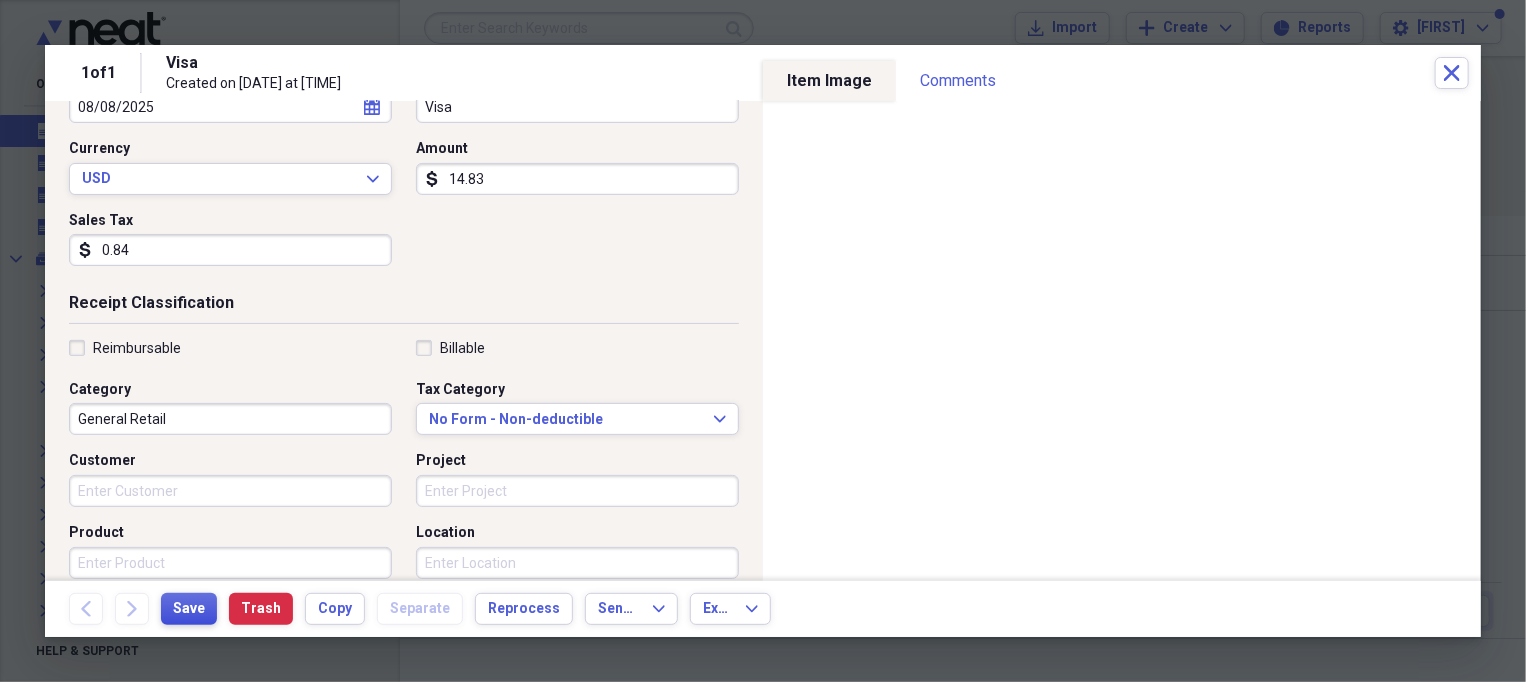 click on "Save" at bounding box center [189, 609] 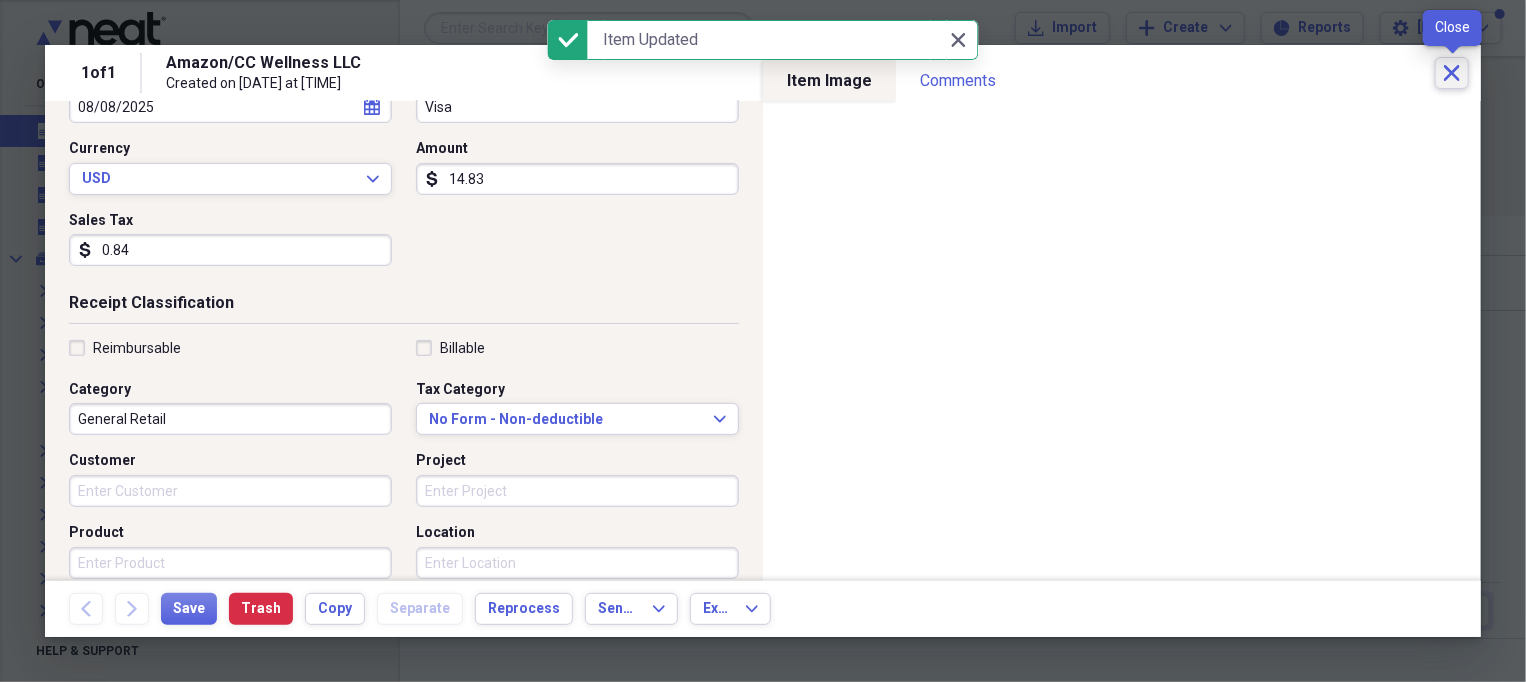click on "Close" 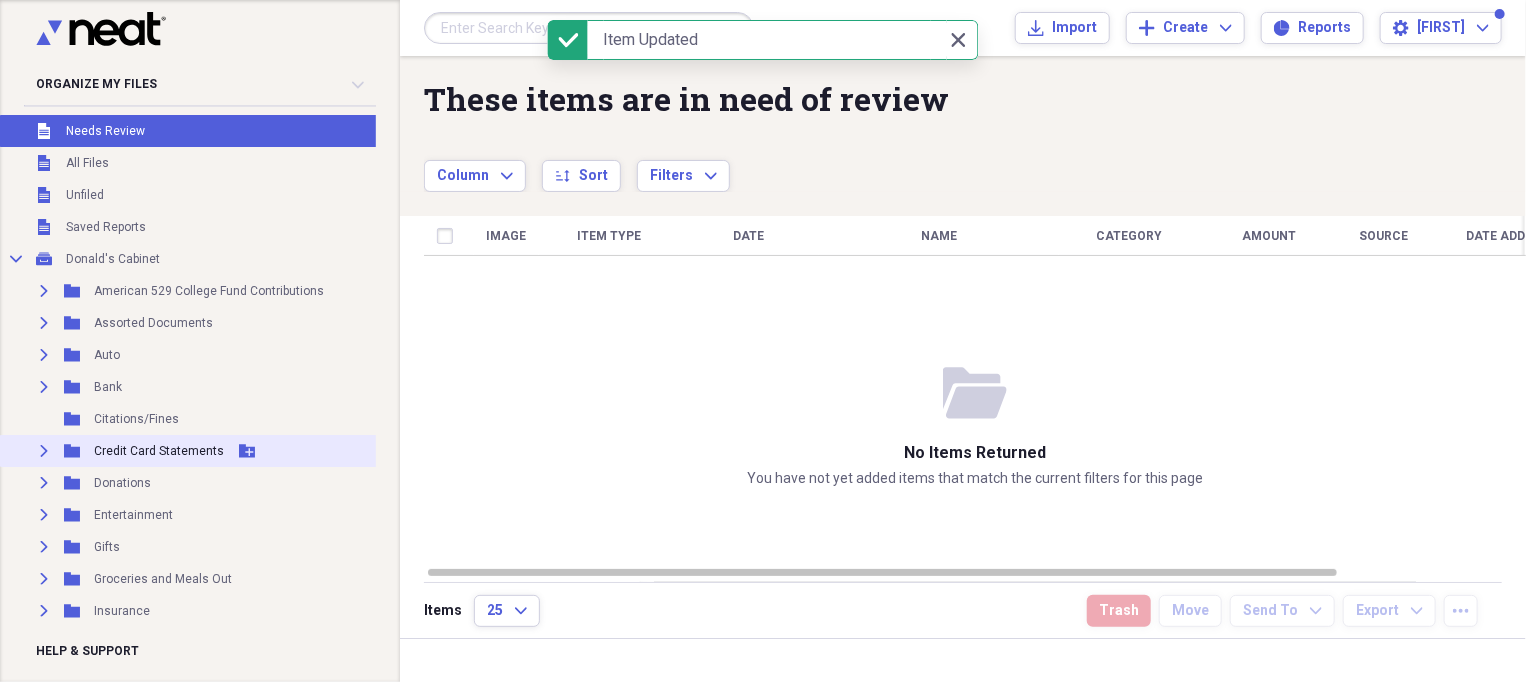 scroll, scrollTop: 424, scrollLeft: 0, axis: vertical 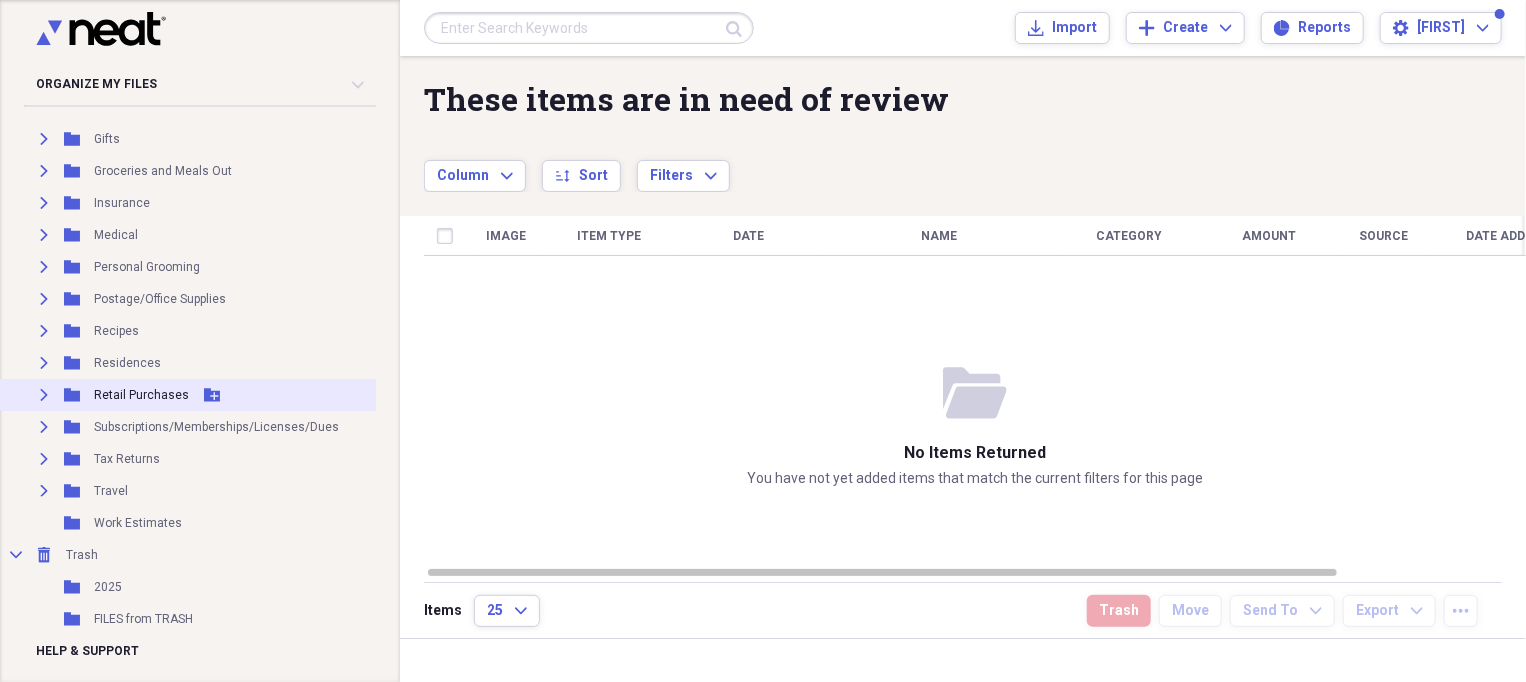 click on "Expand" 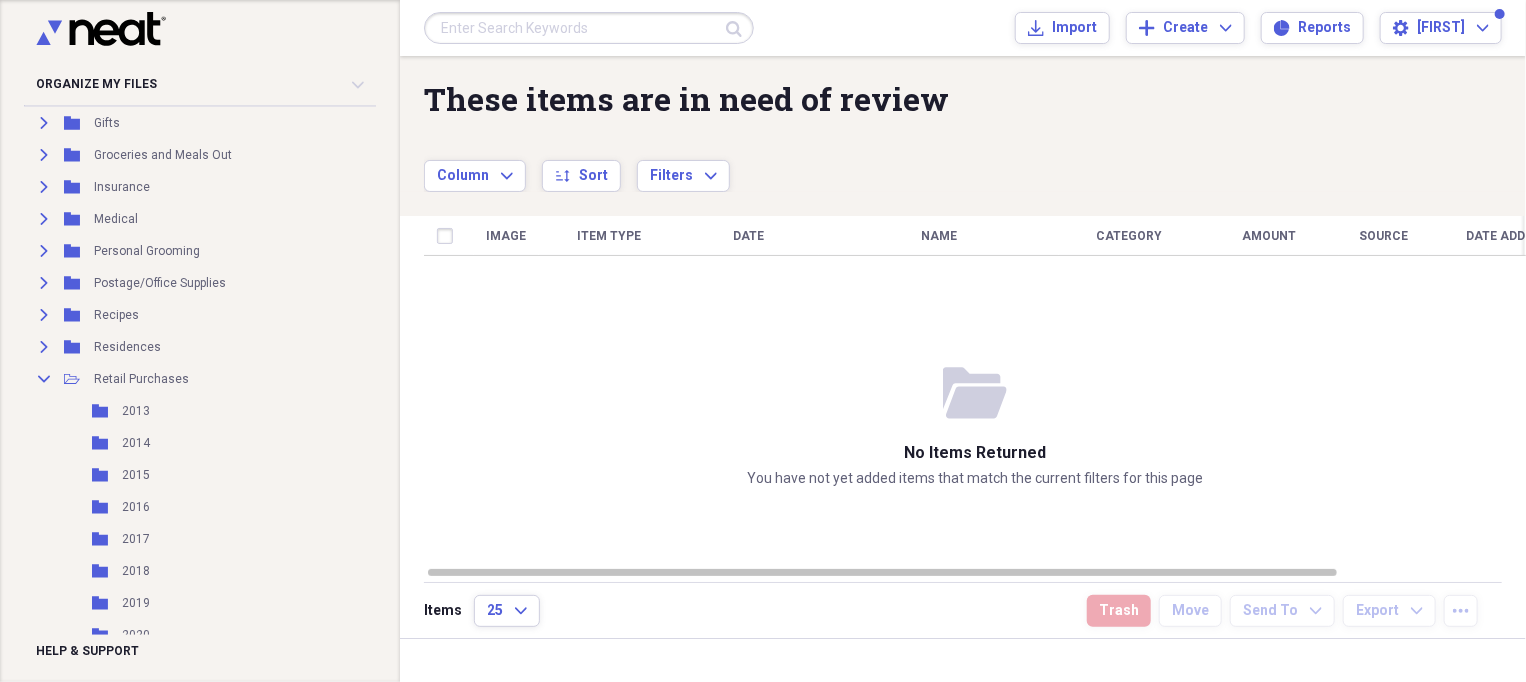 scroll, scrollTop: 800, scrollLeft: 0, axis: vertical 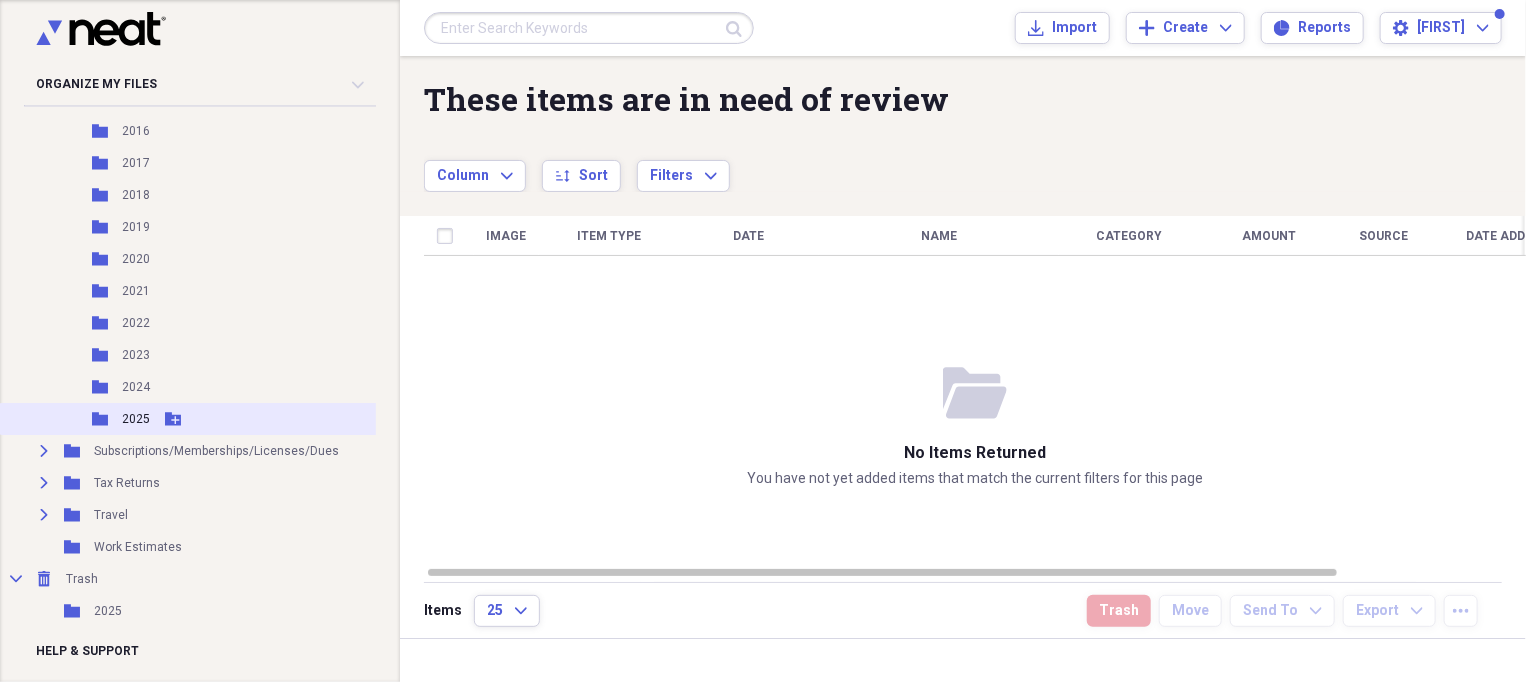 click 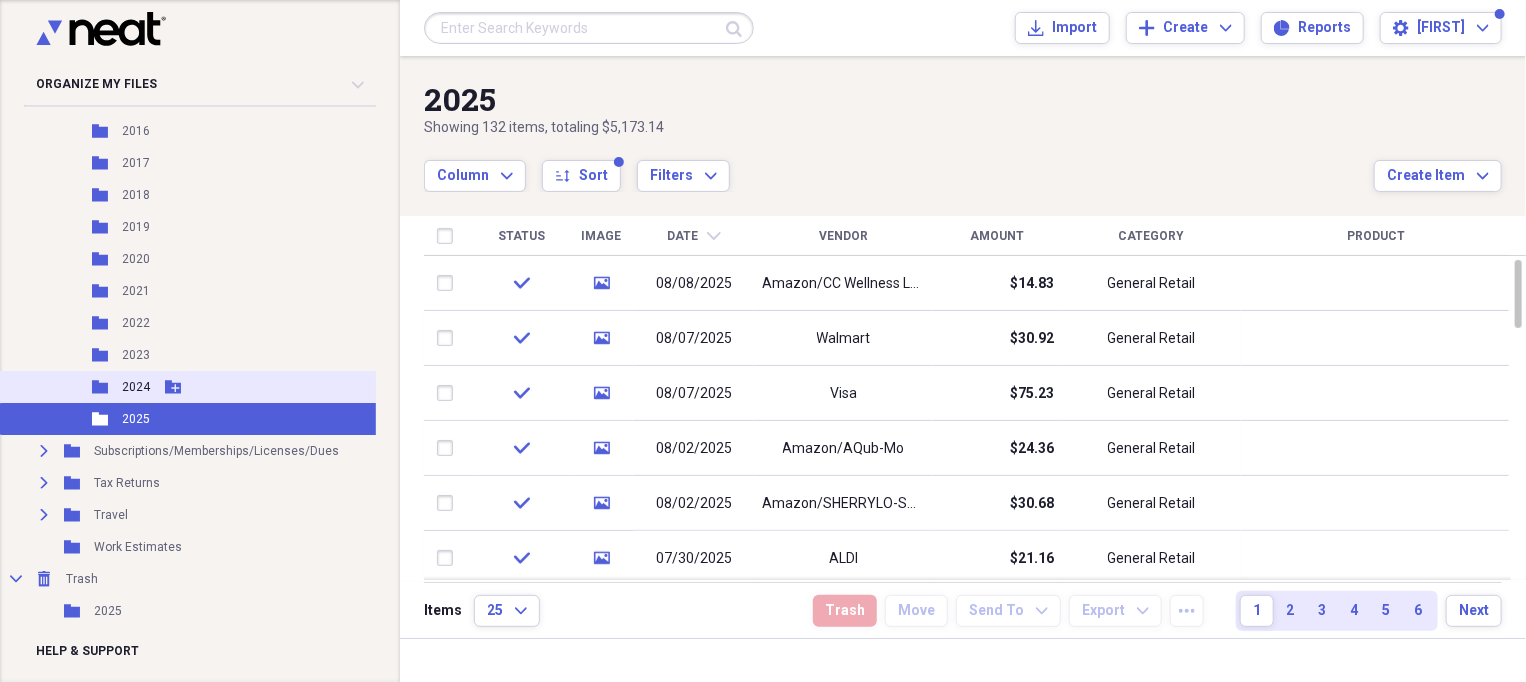 click on "2024" at bounding box center [136, 387] 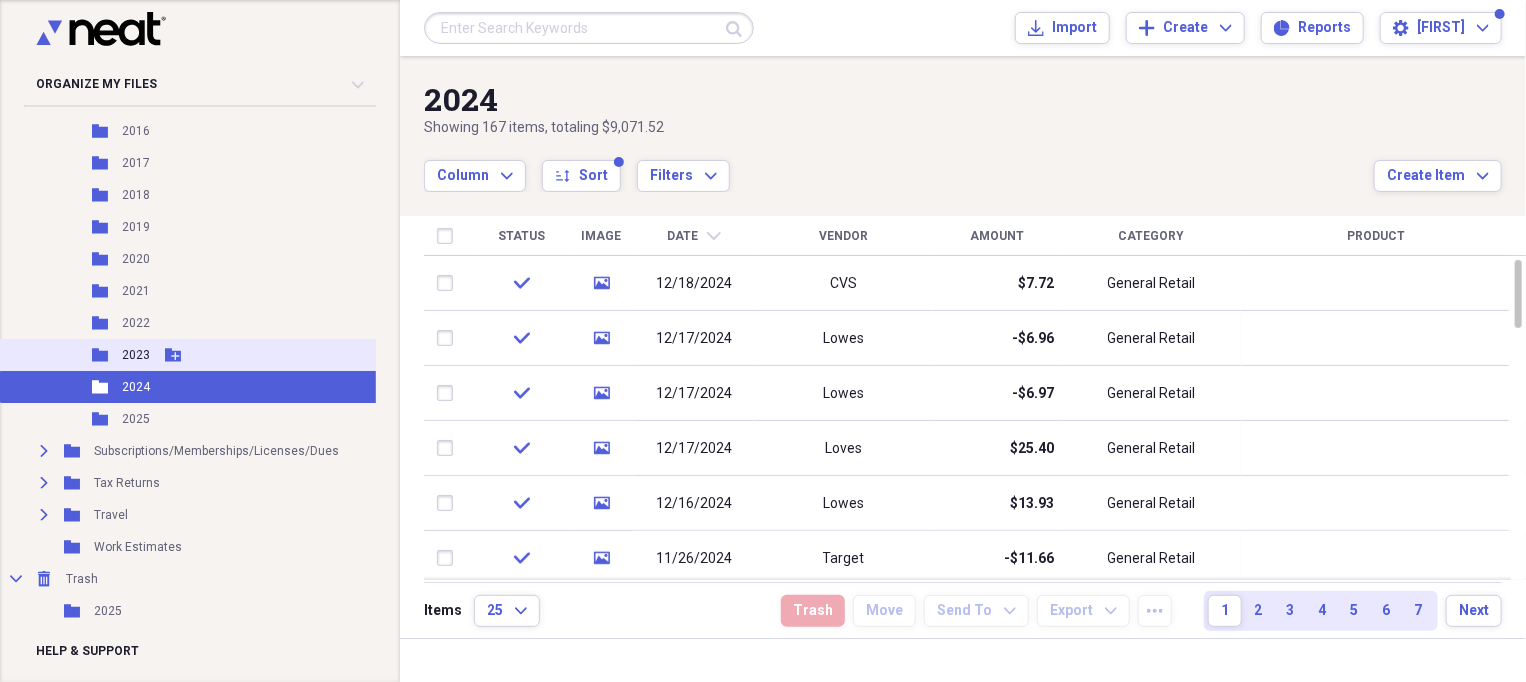 click on "2023" at bounding box center [136, 355] 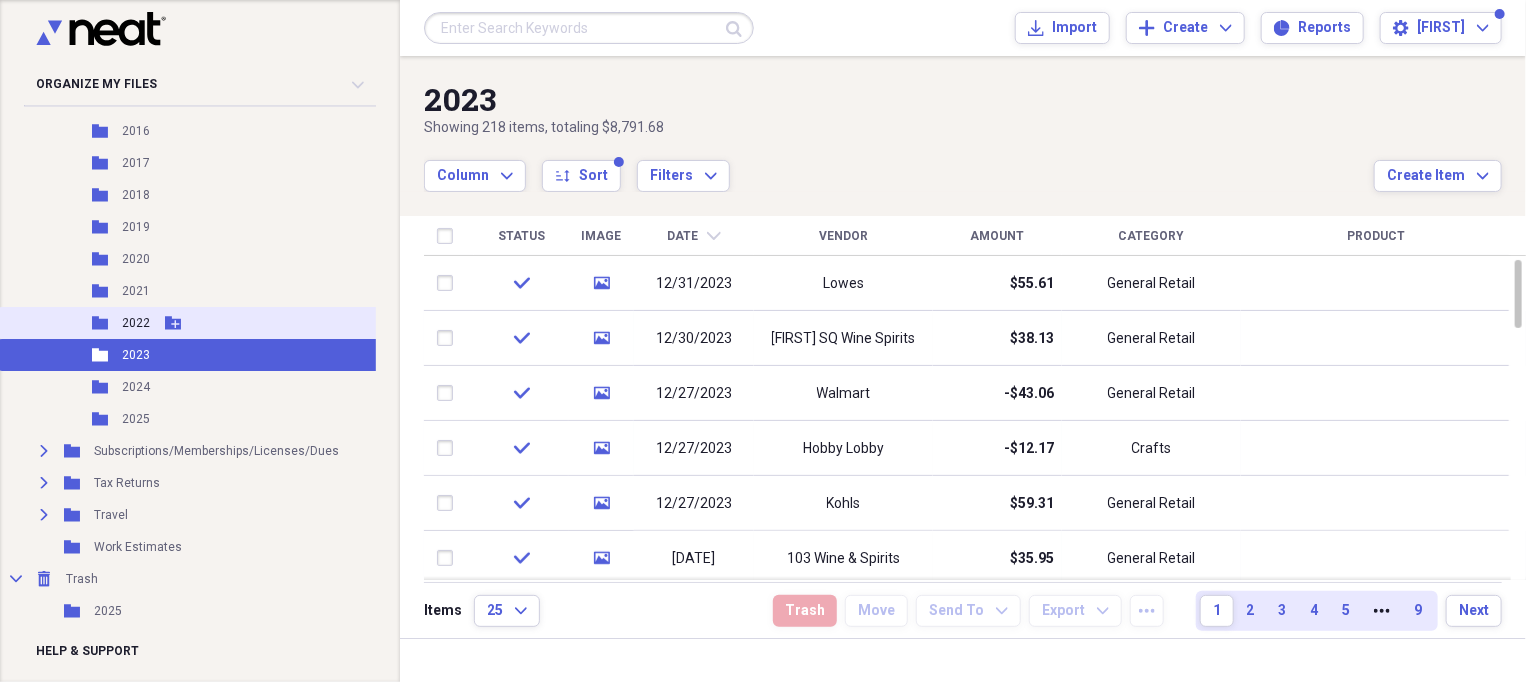 click on "2022" at bounding box center [136, 323] 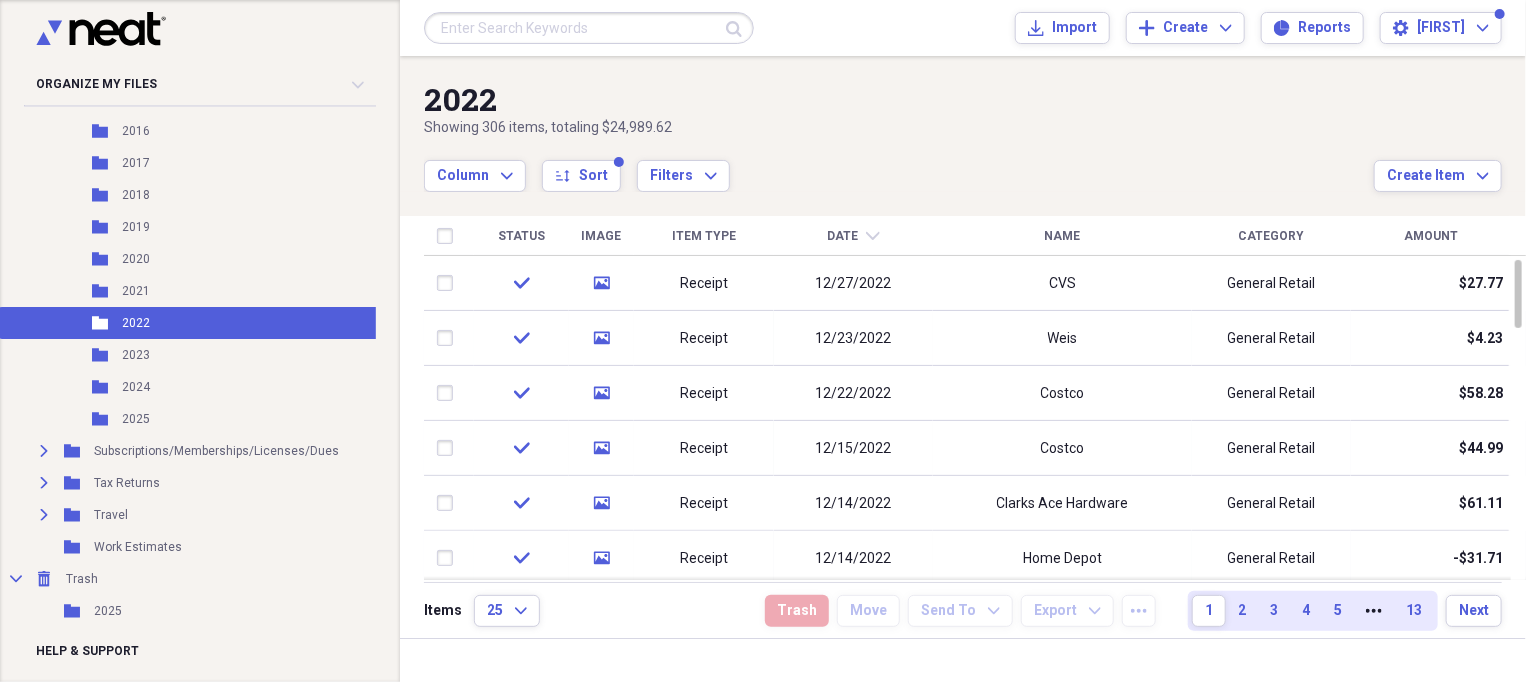 click on "Amount" at bounding box center [1431, 236] 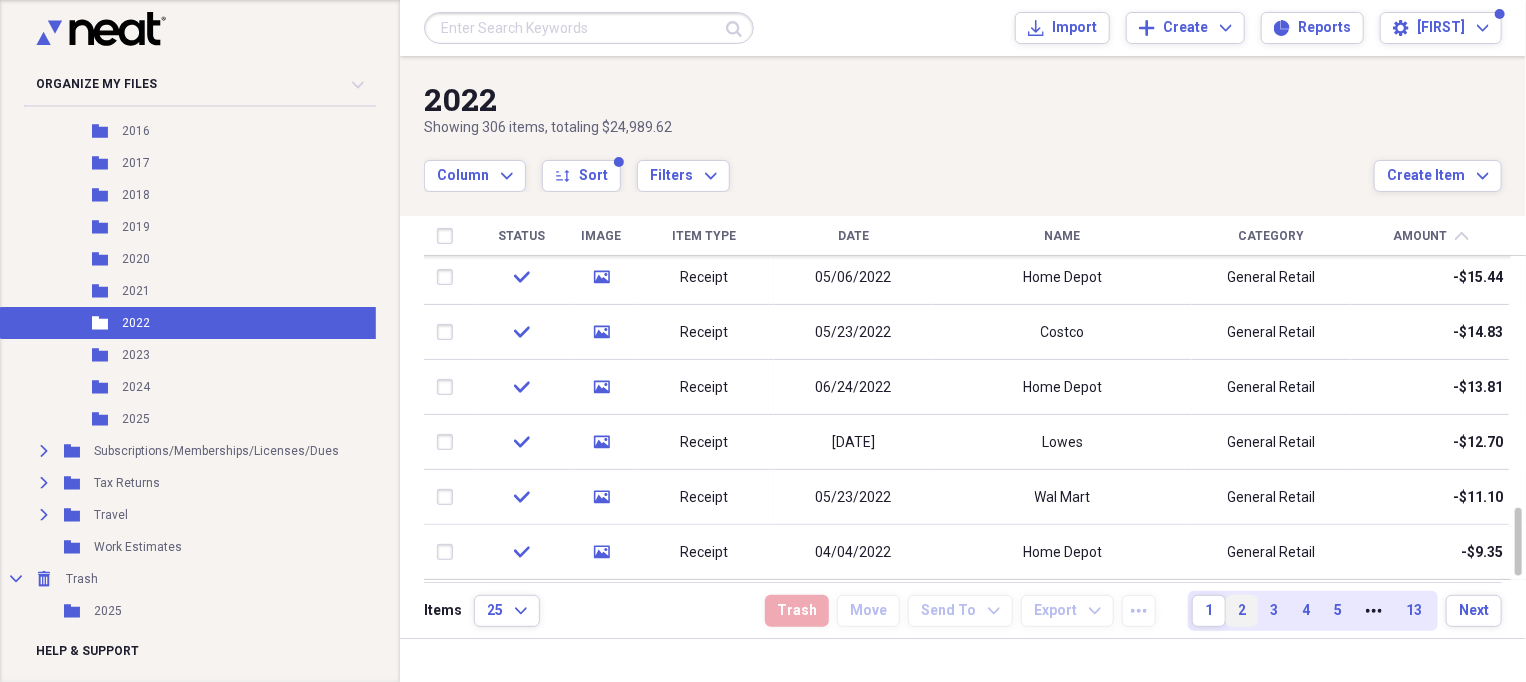 click on "2" at bounding box center (1242, 611) 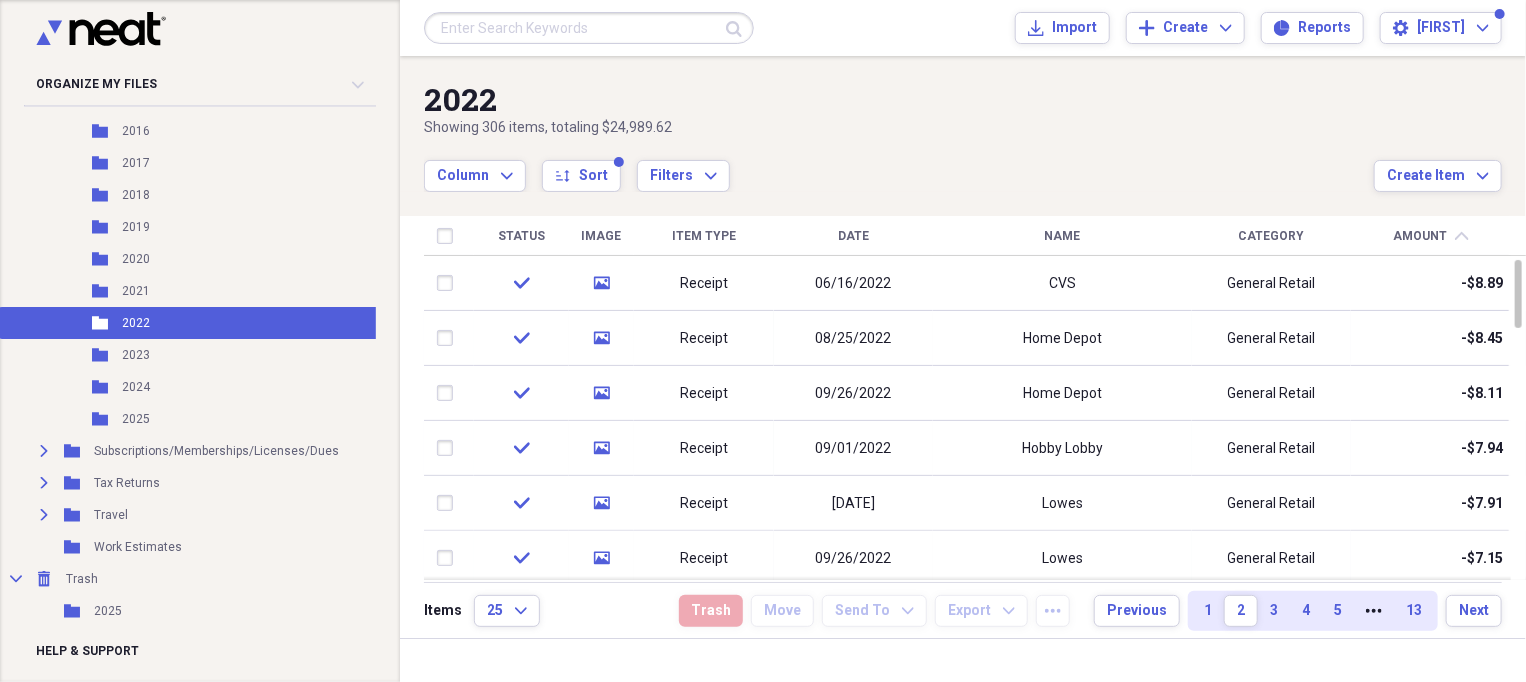 click on "chevron-up" 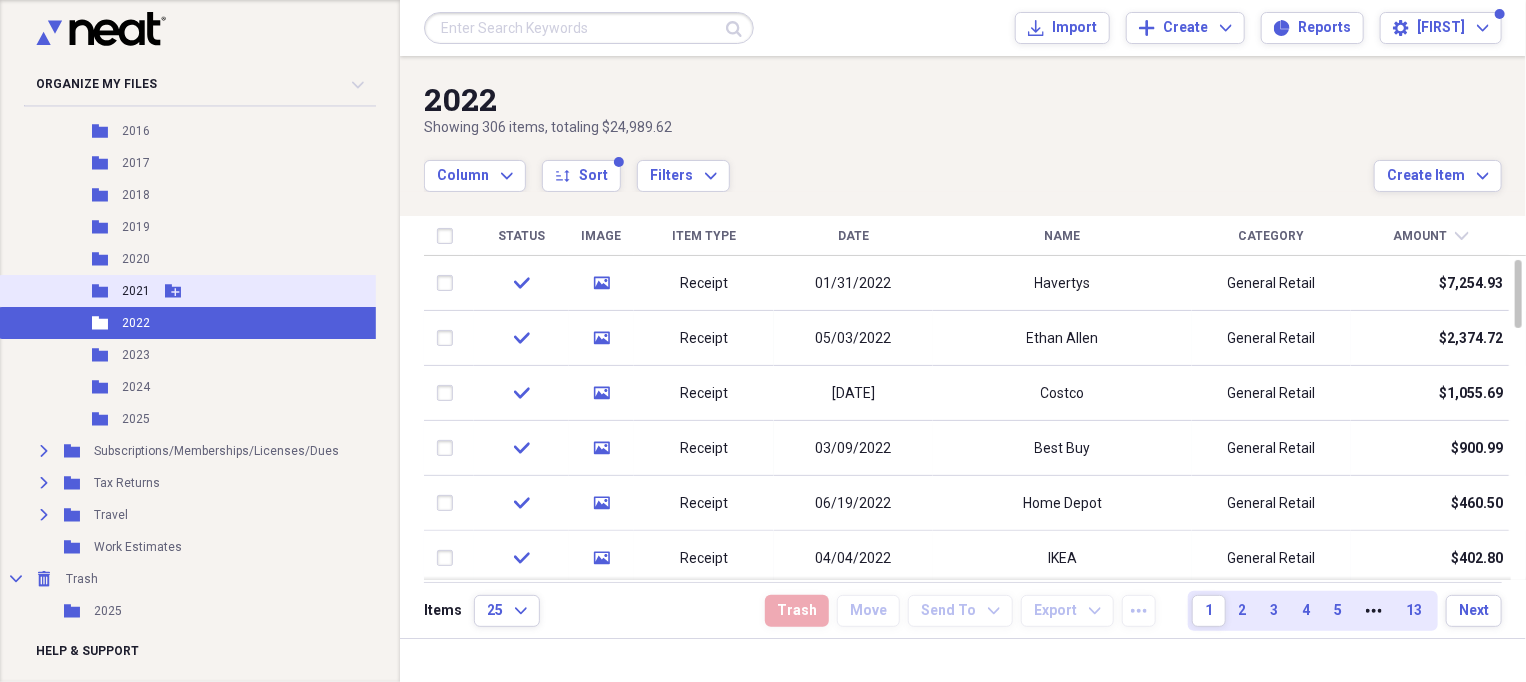 click on "Folder 2021 Add Folder" at bounding box center (200, 291) 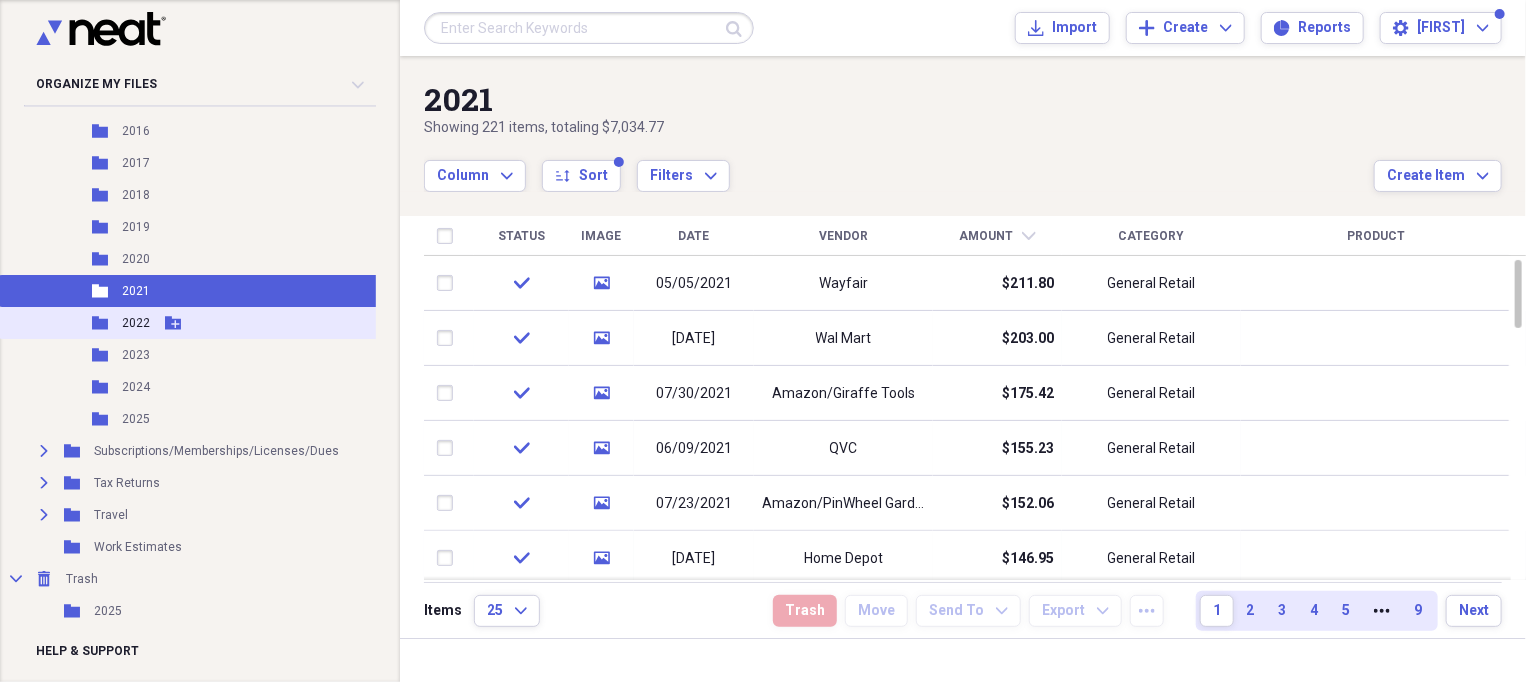 click on "2022" at bounding box center (136, 323) 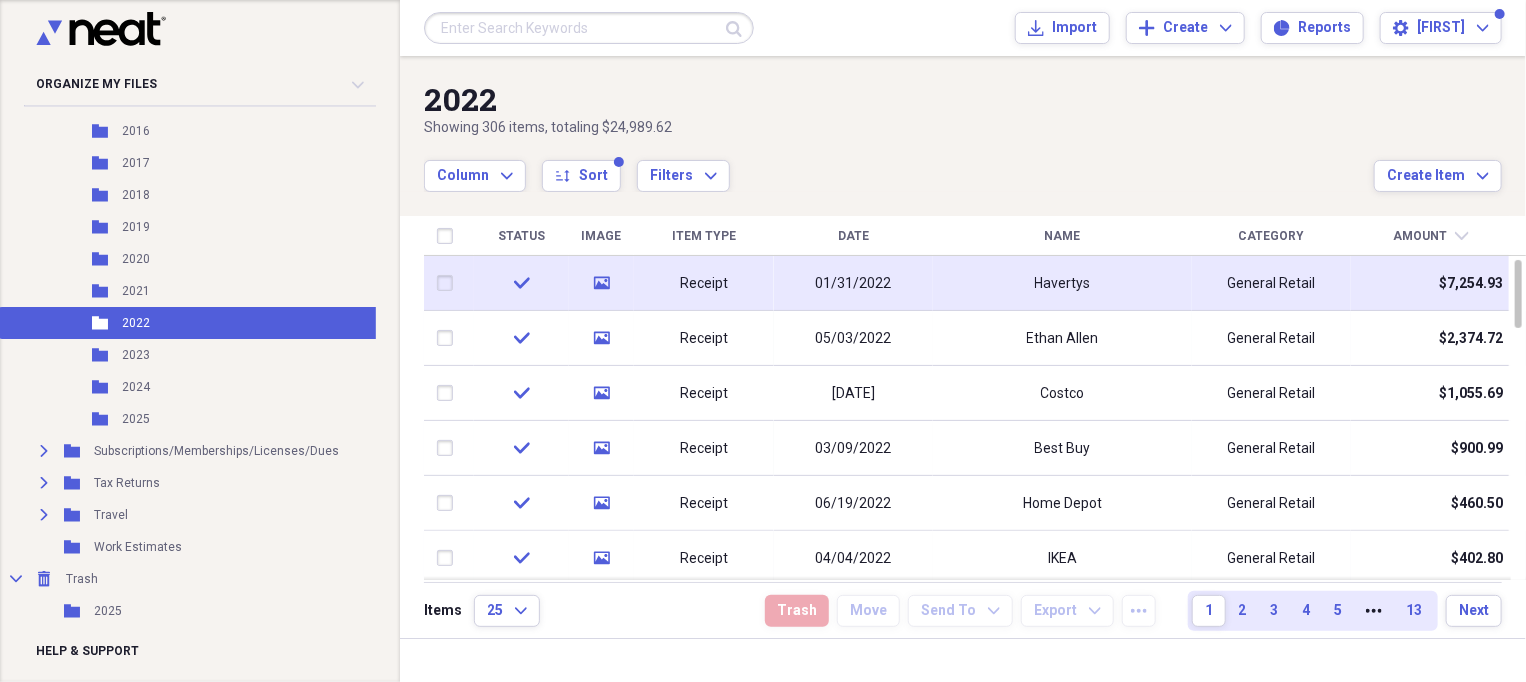 click on "General Retail" at bounding box center (1271, 283) 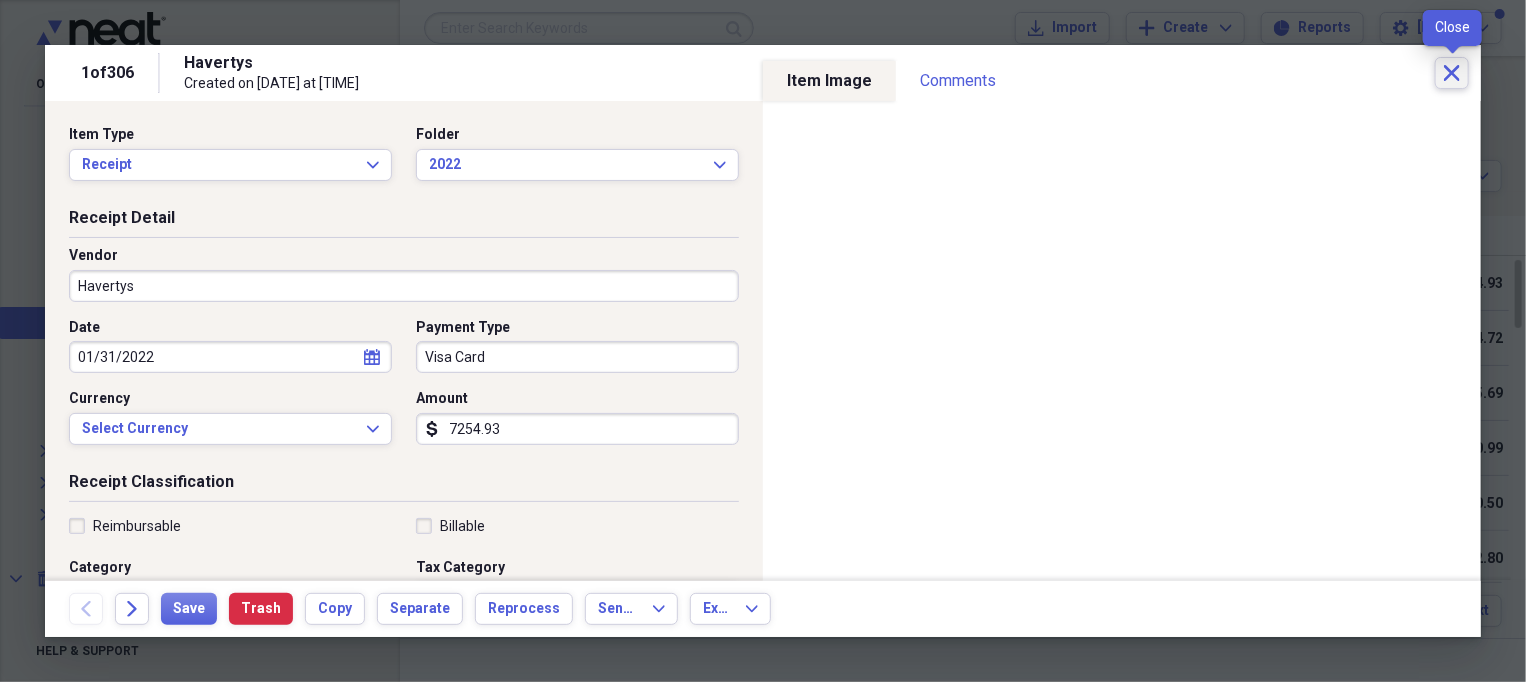 click on "Close" 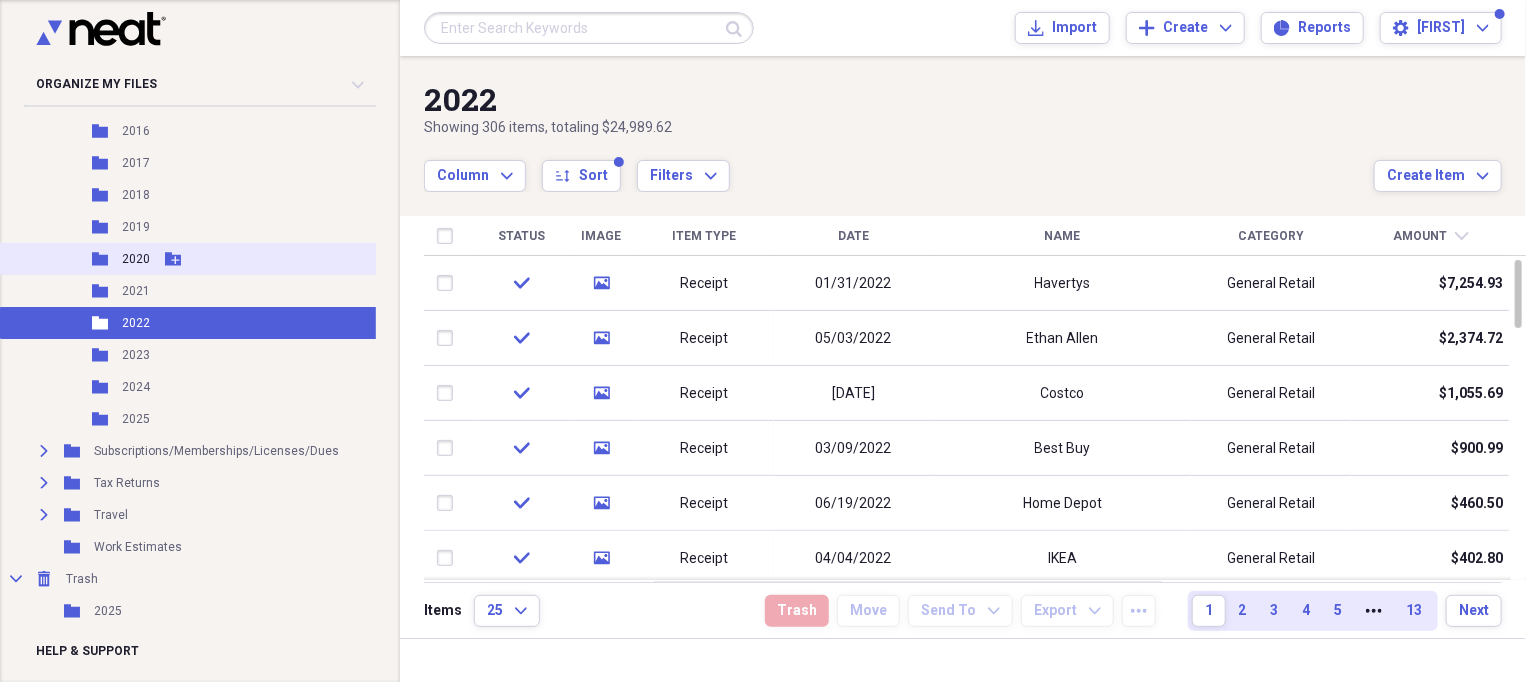scroll, scrollTop: 424, scrollLeft: 0, axis: vertical 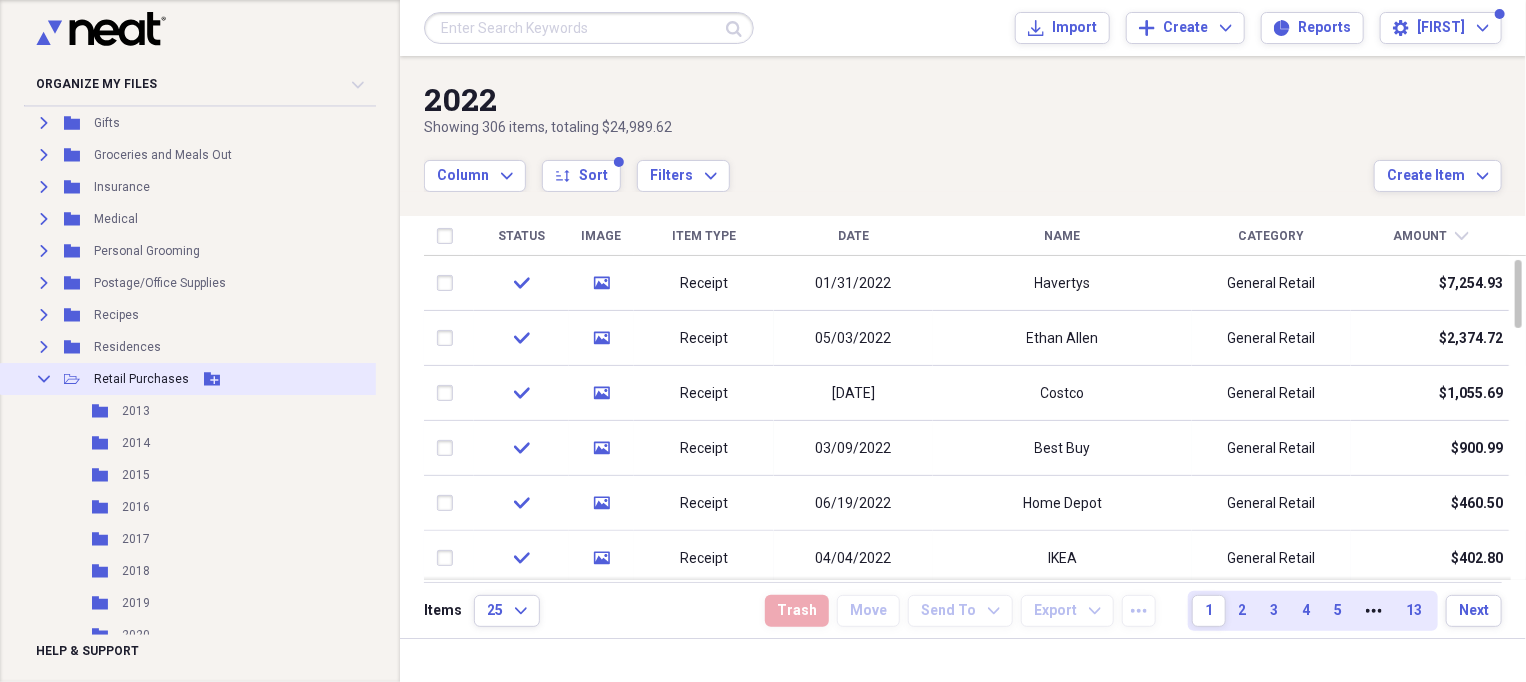 click 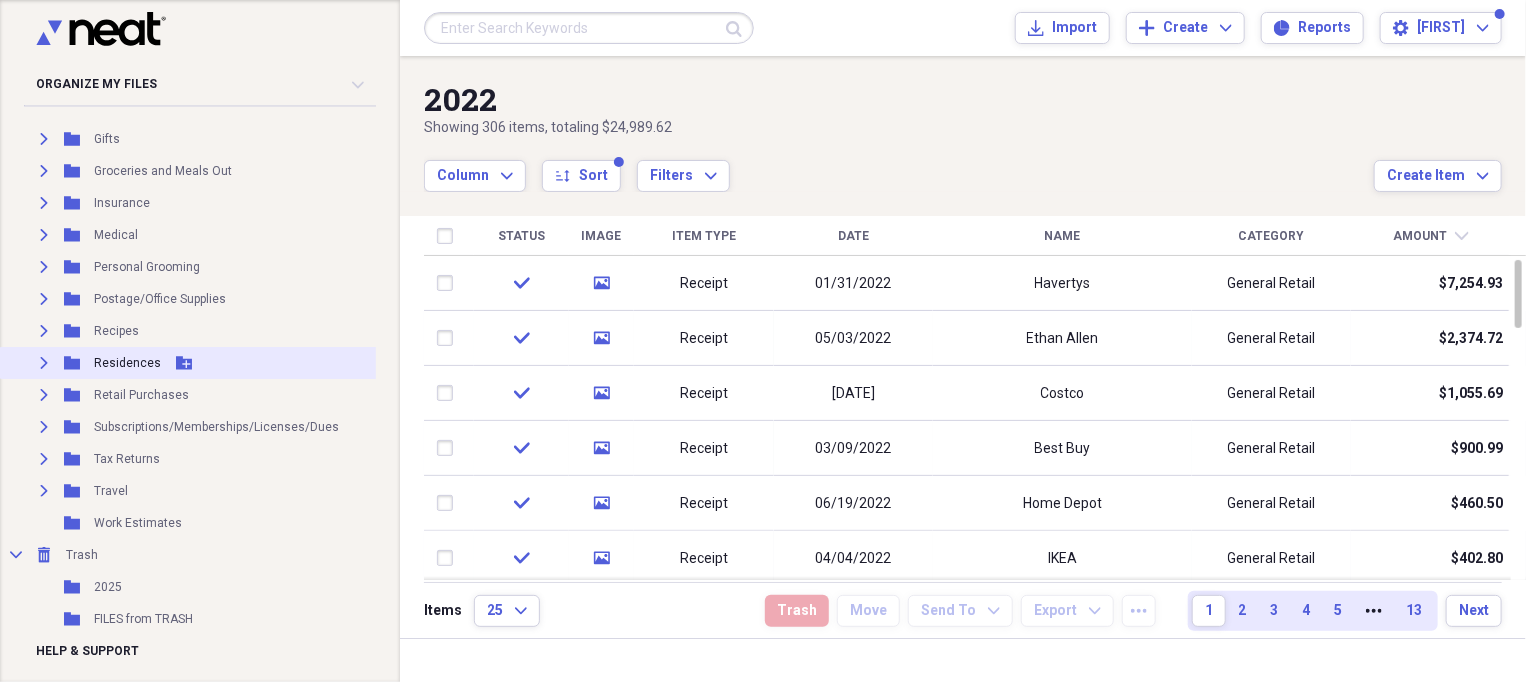 scroll, scrollTop: 49, scrollLeft: 0, axis: vertical 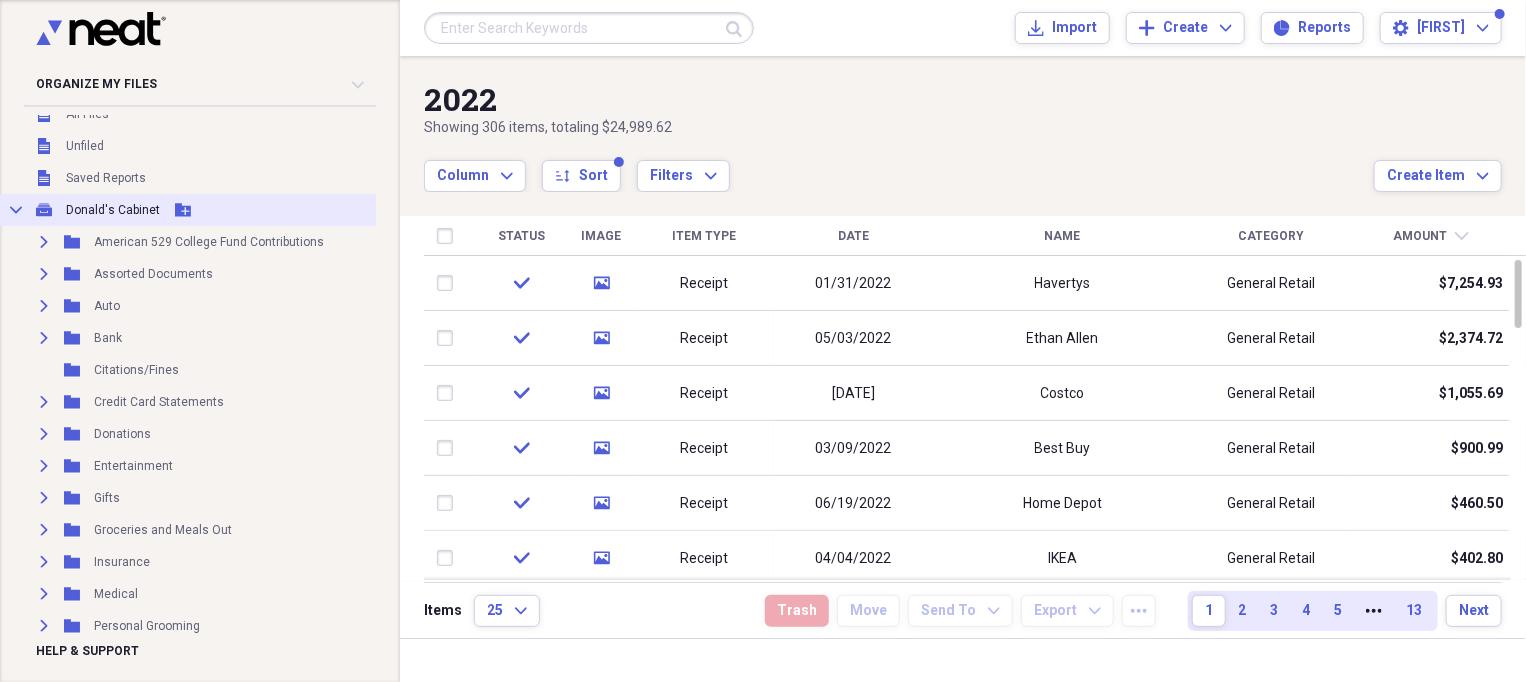 click on "Collapse" 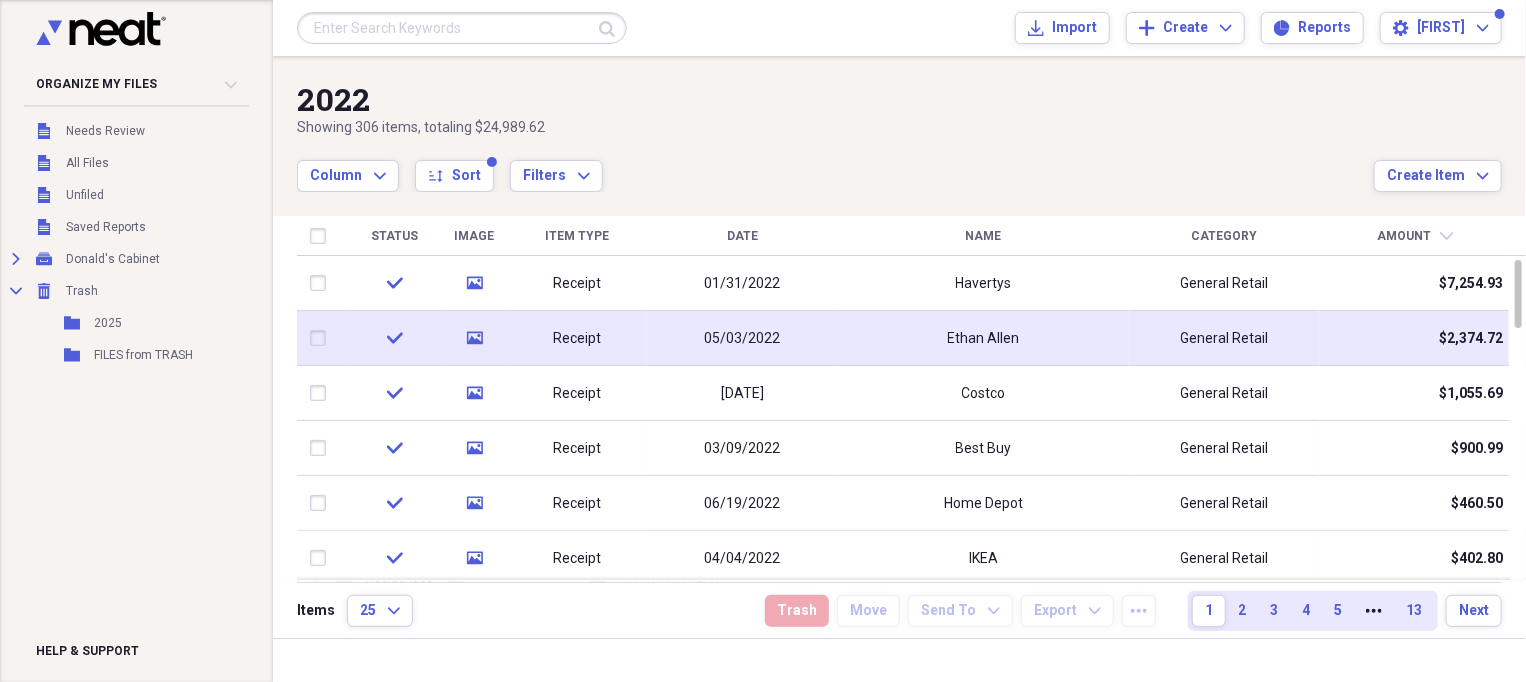 scroll, scrollTop: 0, scrollLeft: 0, axis: both 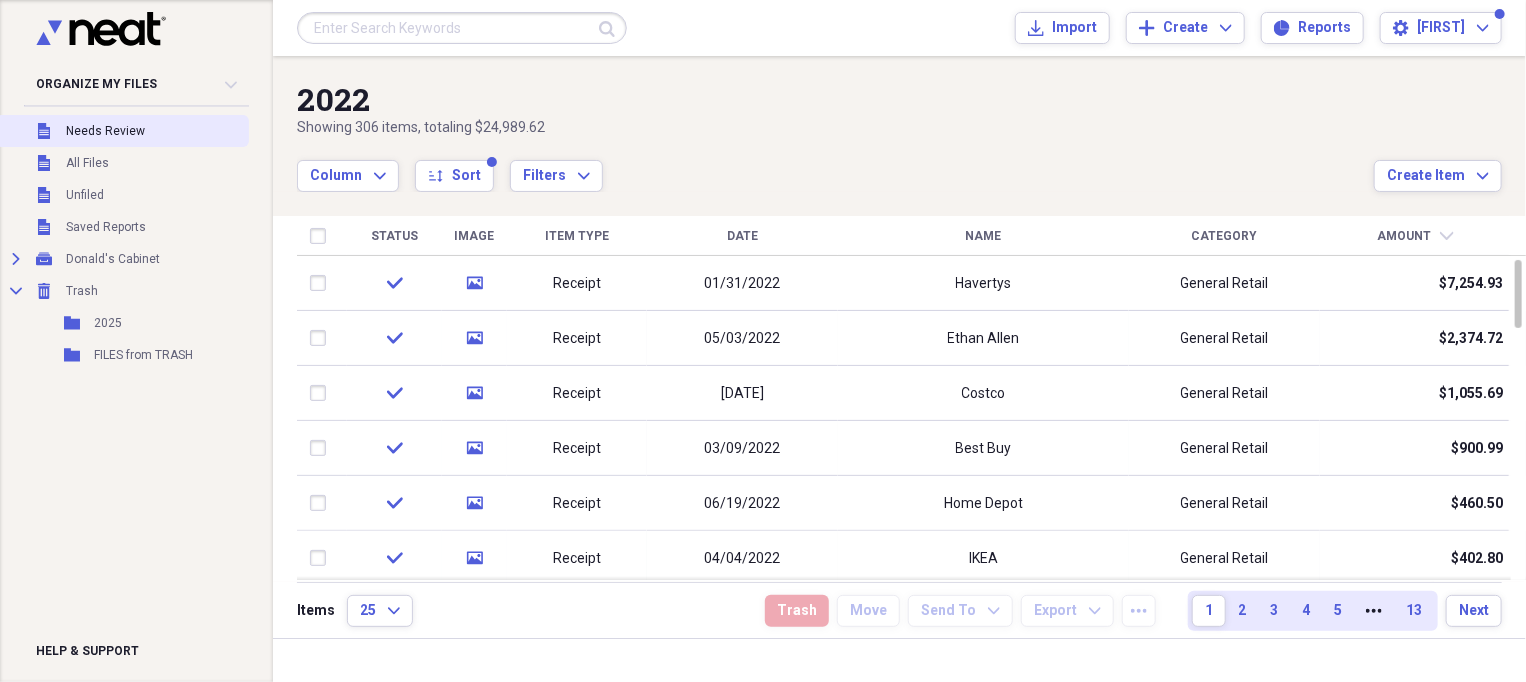 click on "Unfiled Needs Review" at bounding box center [122, 131] 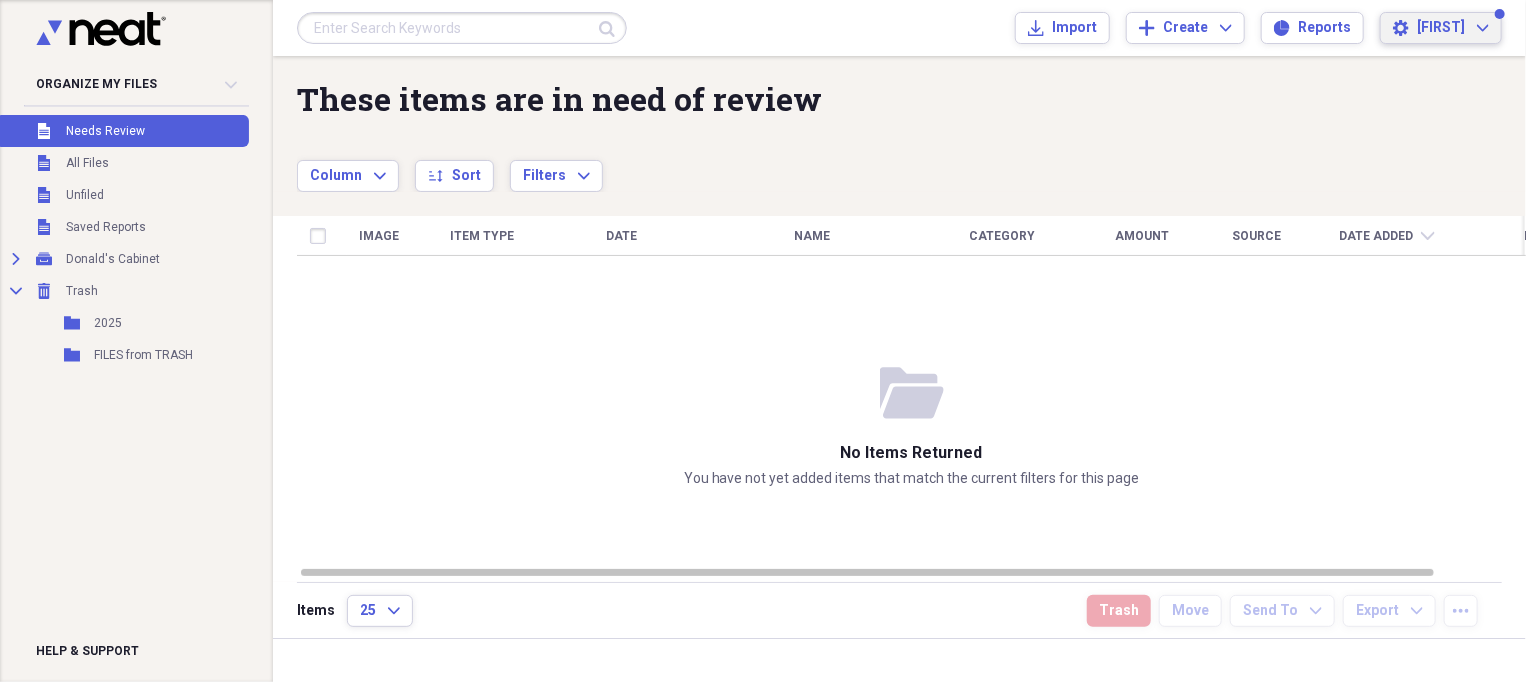 click on "[FIRST]" at bounding box center (1441, 28) 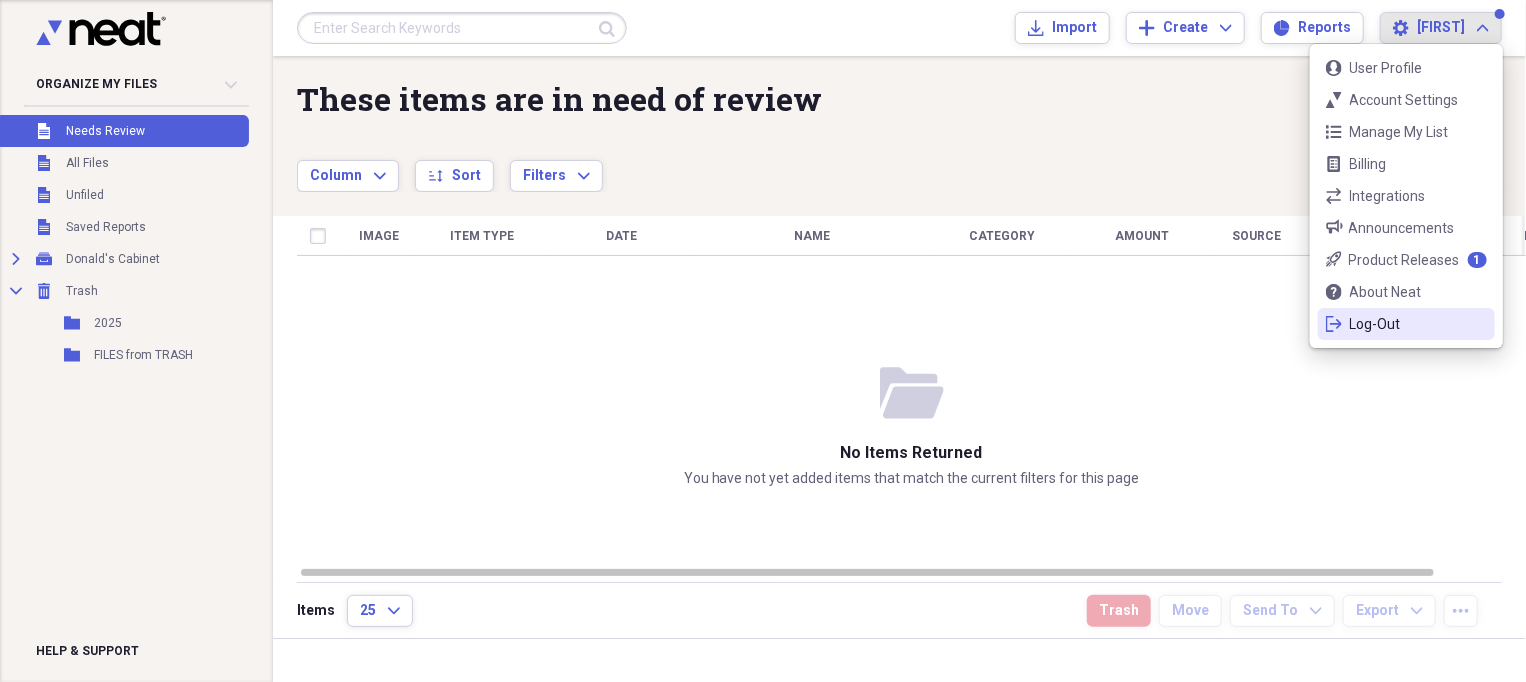 click on "Log-Out" at bounding box center [1406, 324] 